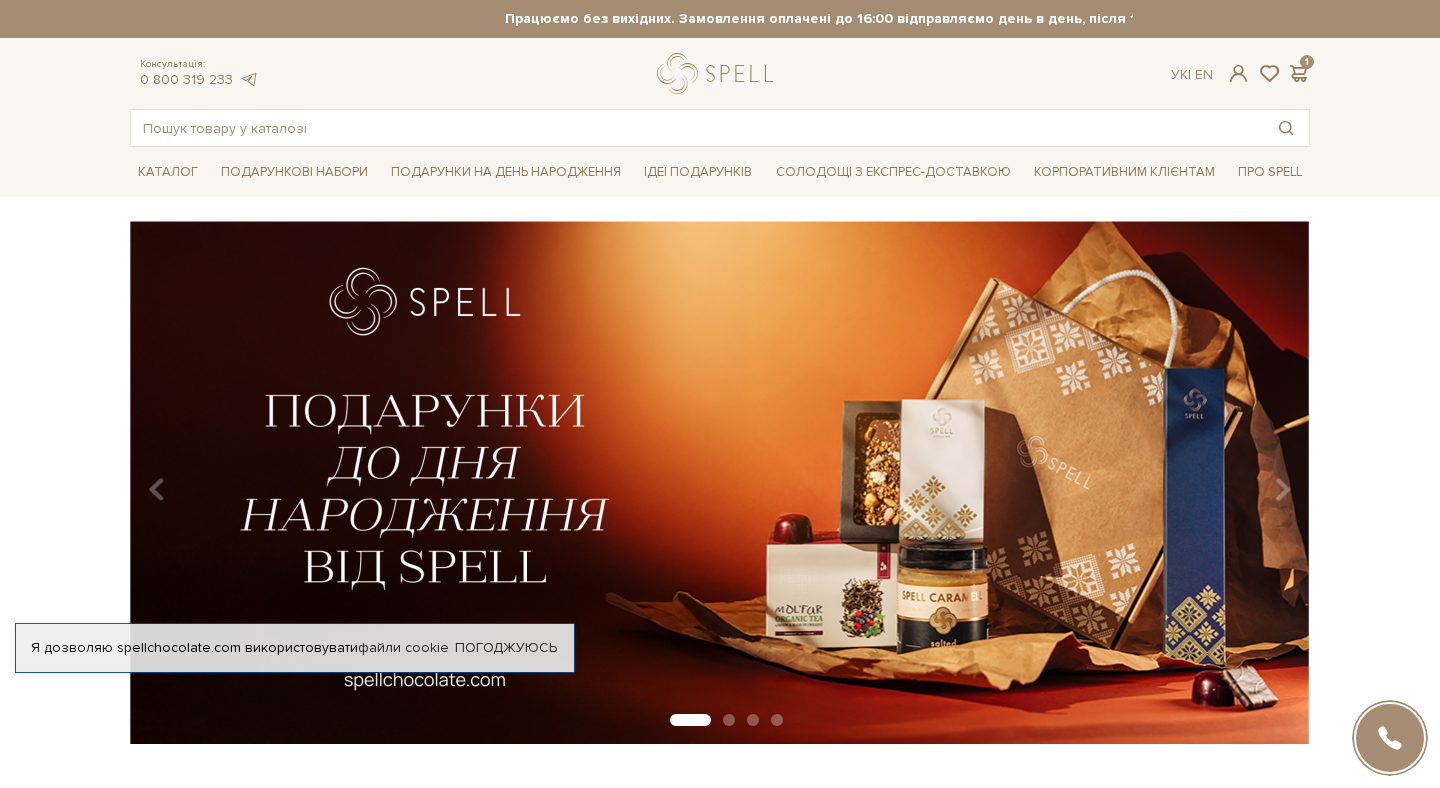 scroll, scrollTop: 0, scrollLeft: 0, axis: both 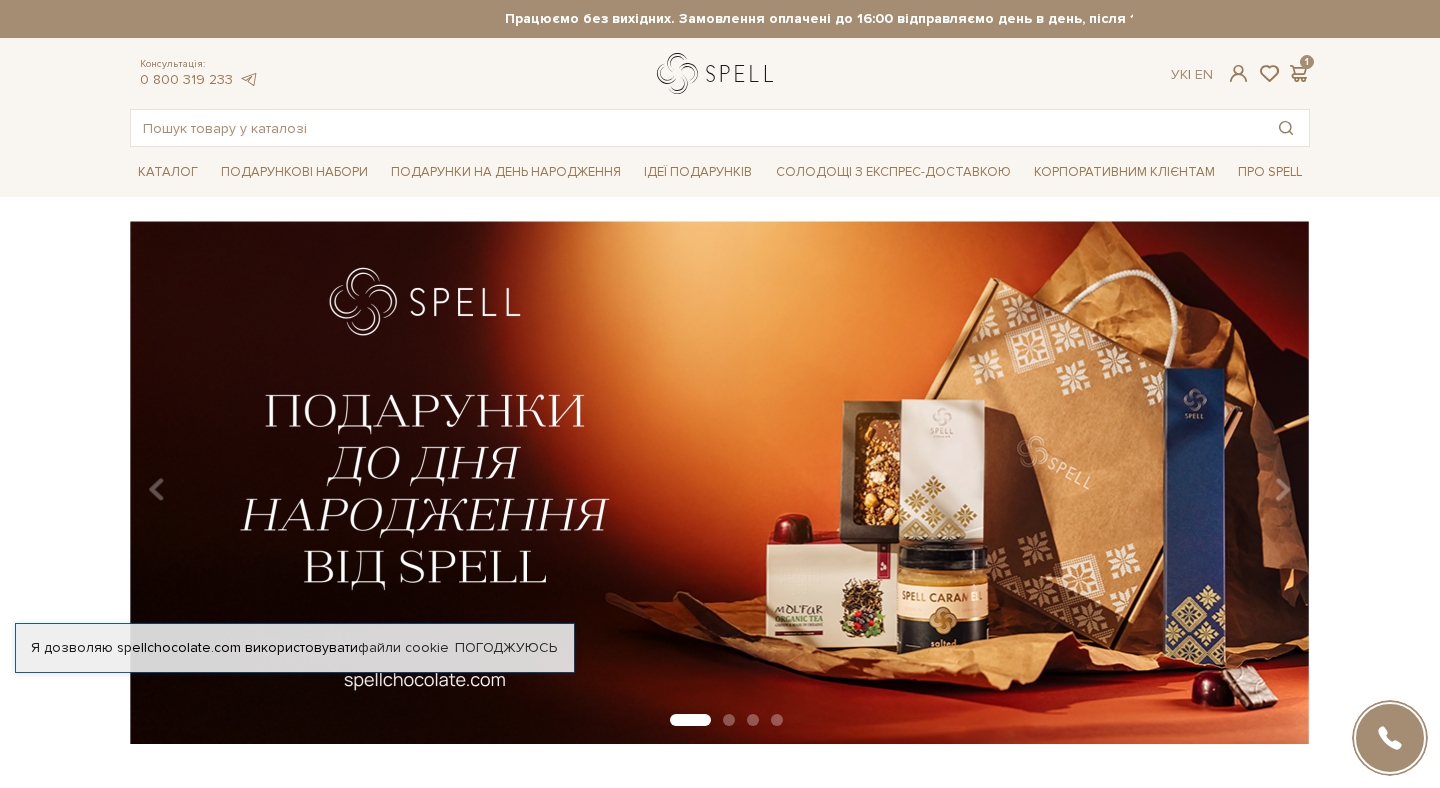 click at bounding box center [719, 73] 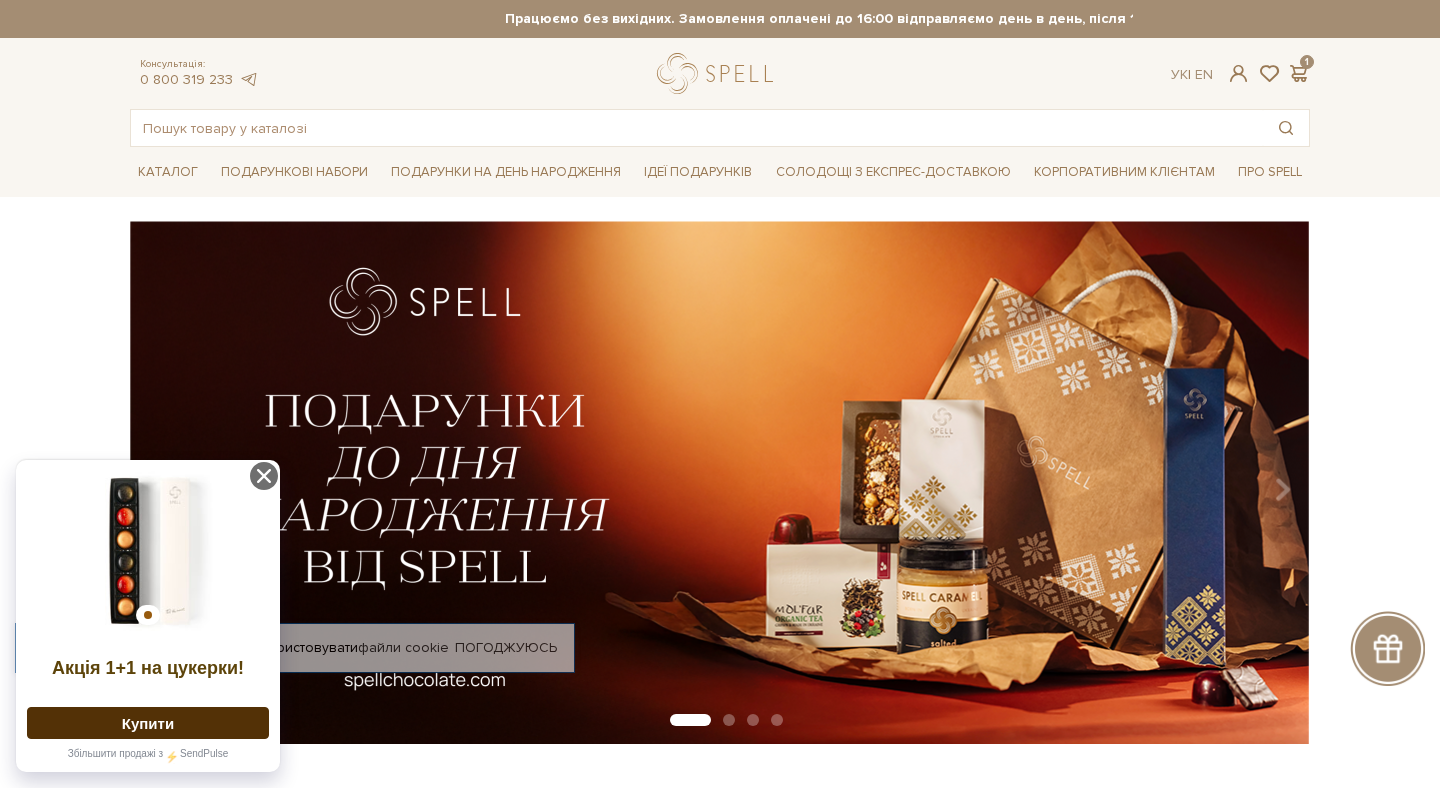 scroll, scrollTop: 0, scrollLeft: 0, axis: both 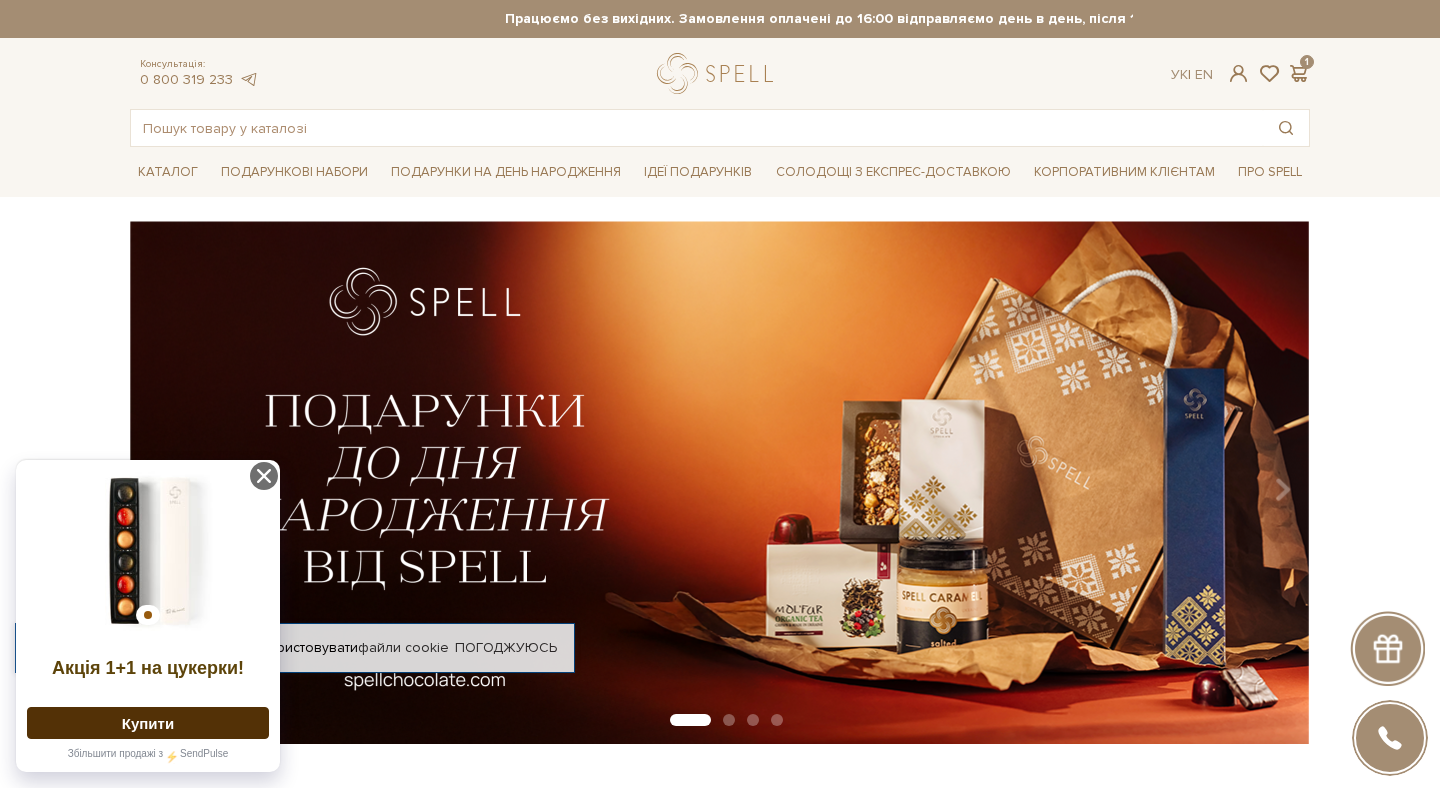 click at bounding box center (719, 73) 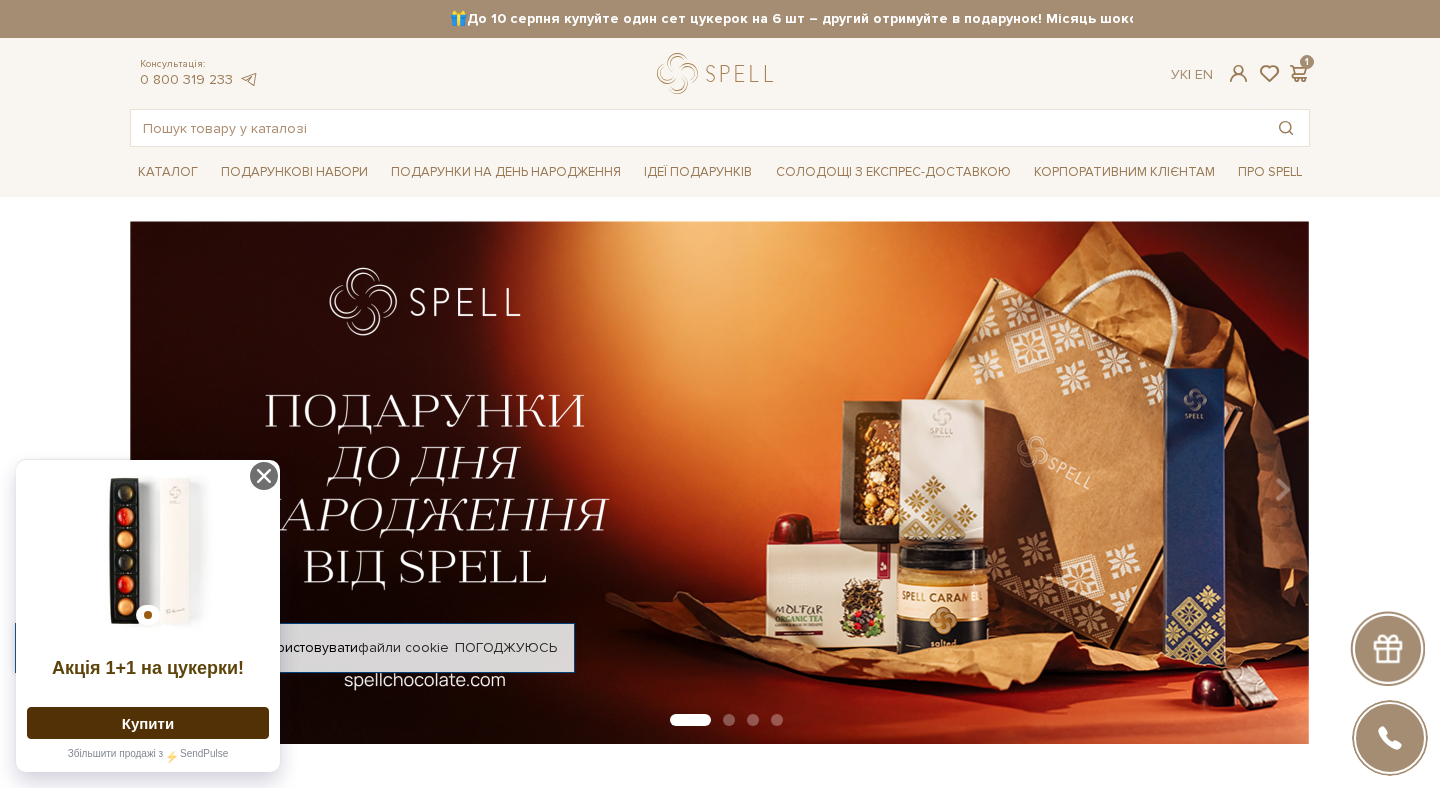 click at bounding box center (719, 73) 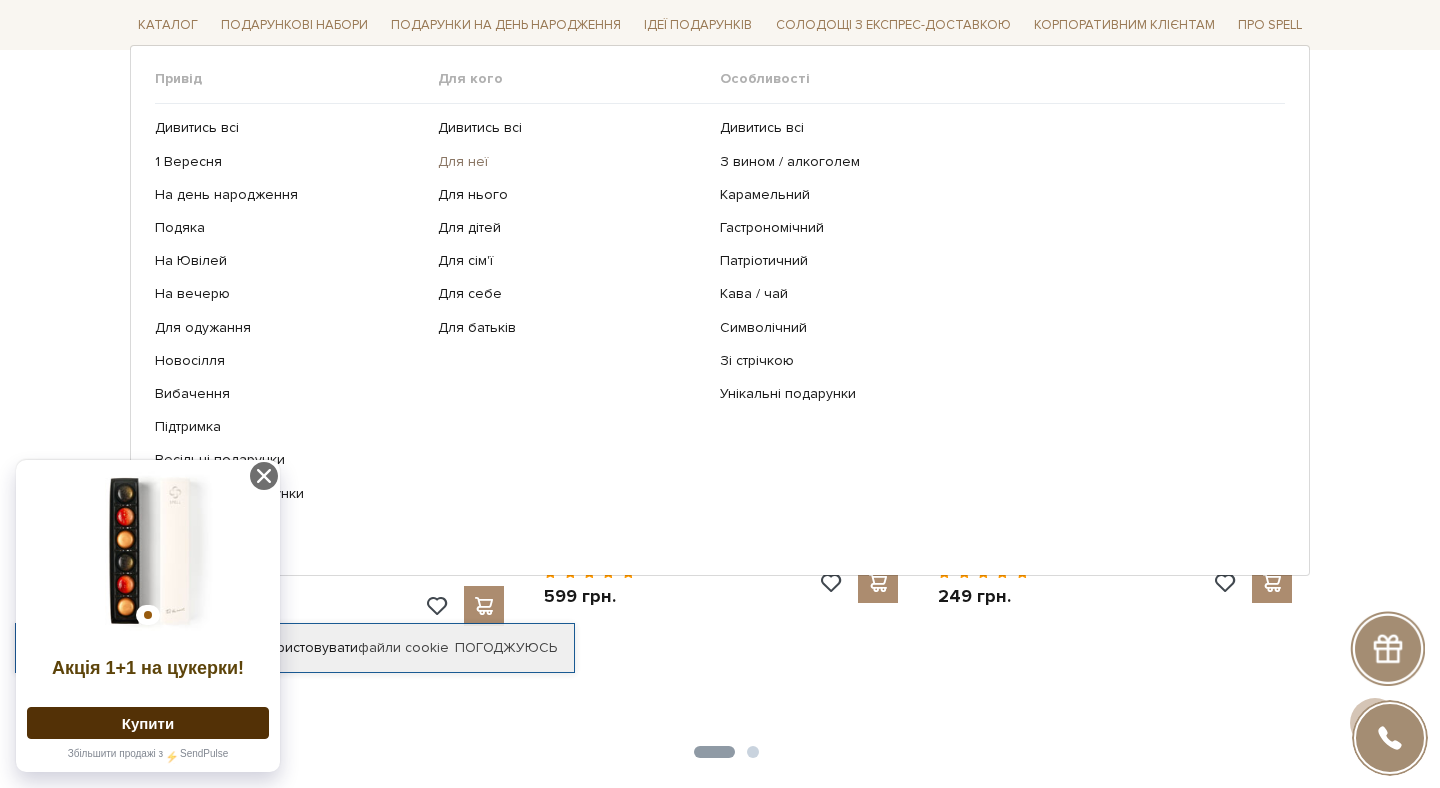 scroll, scrollTop: 760, scrollLeft: 0, axis: vertical 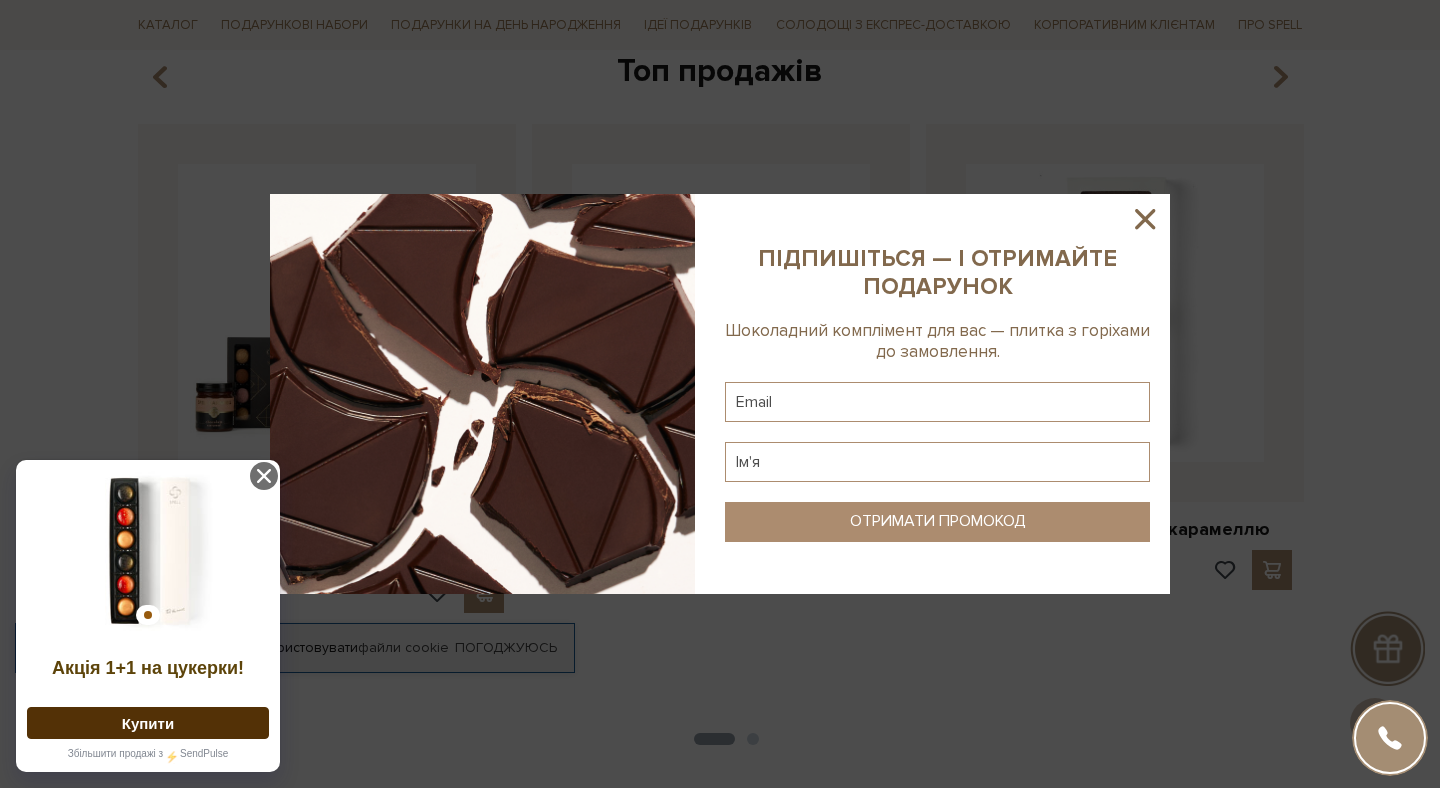 click 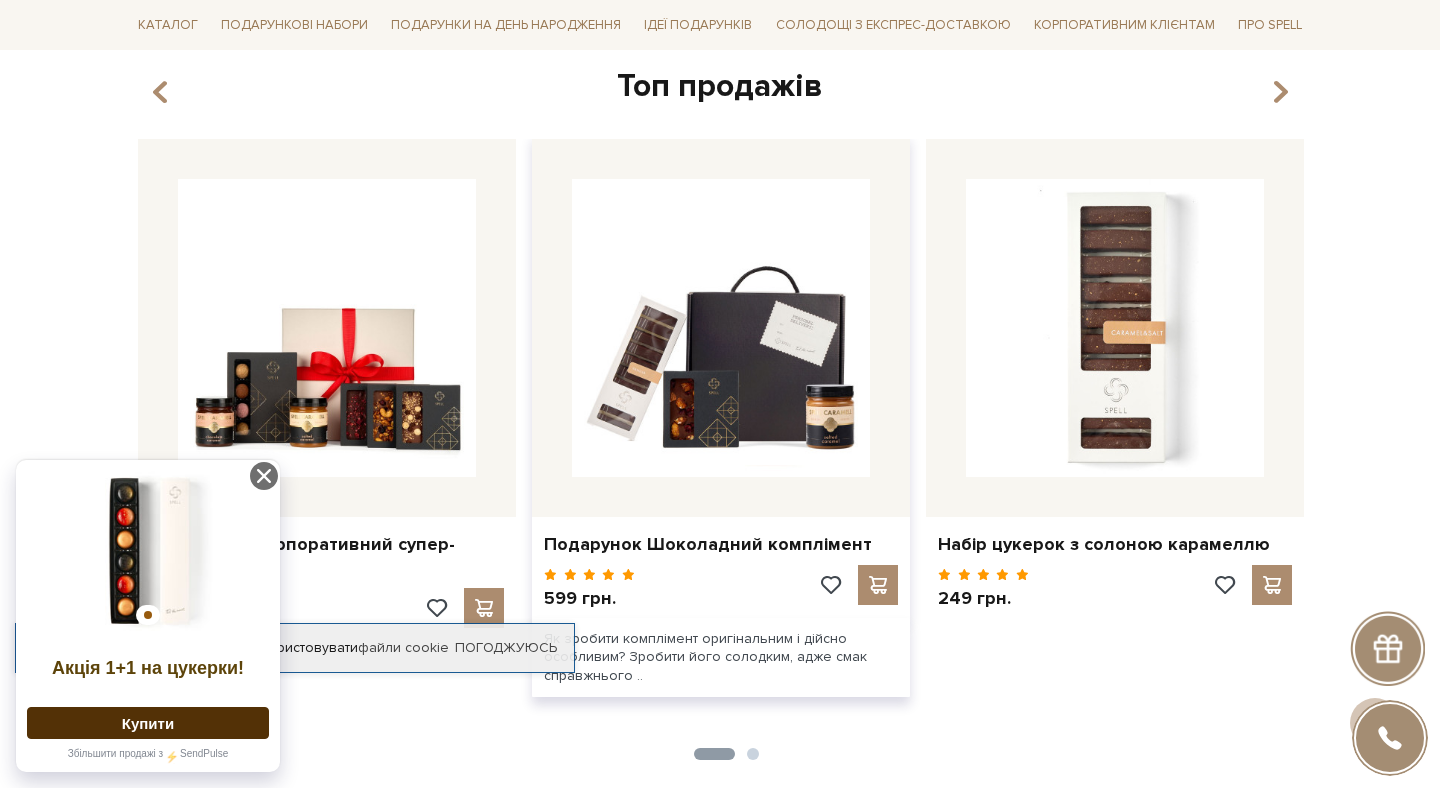 scroll, scrollTop: 0, scrollLeft: 0, axis: both 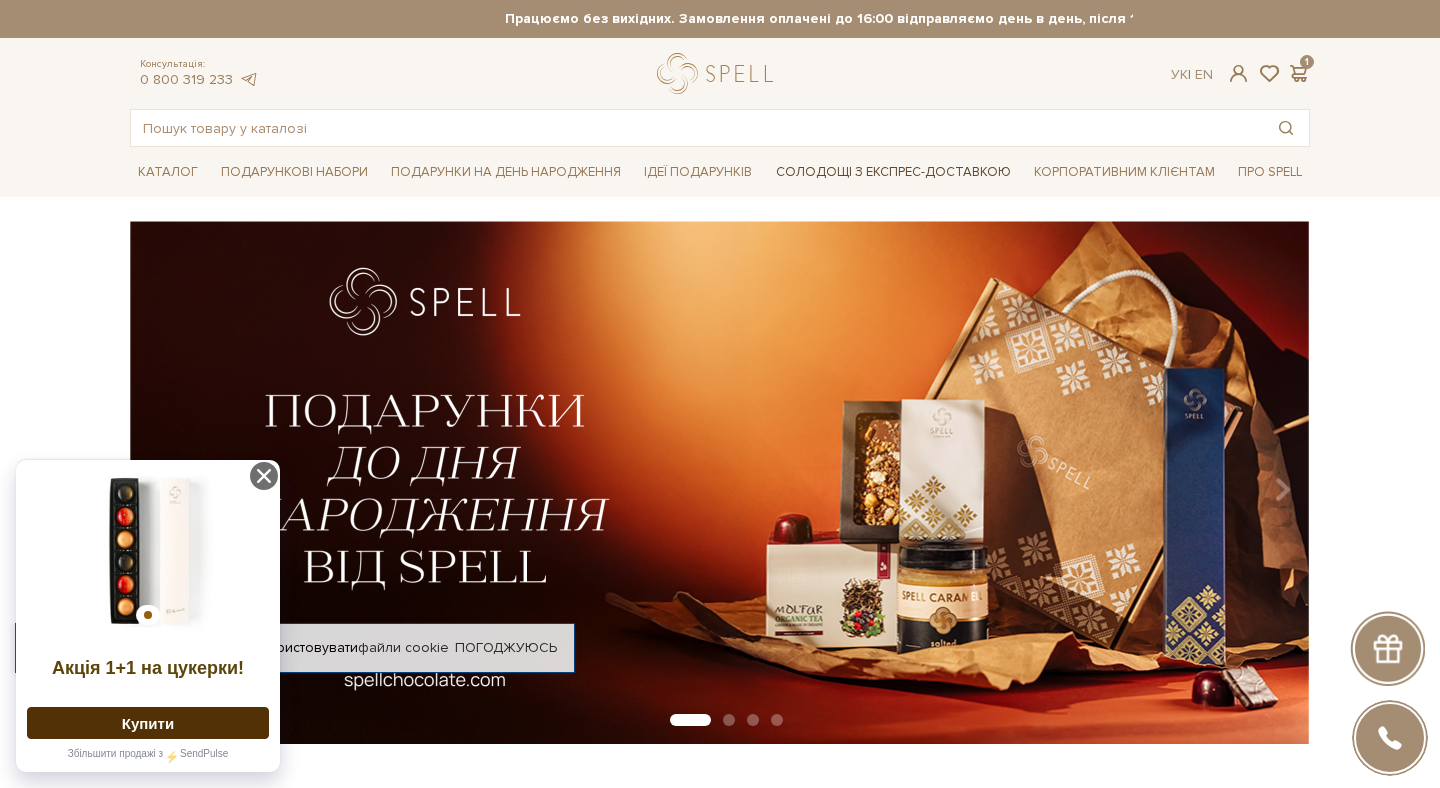 click on "Солодощі з експрес-доставкою" at bounding box center [893, 172] 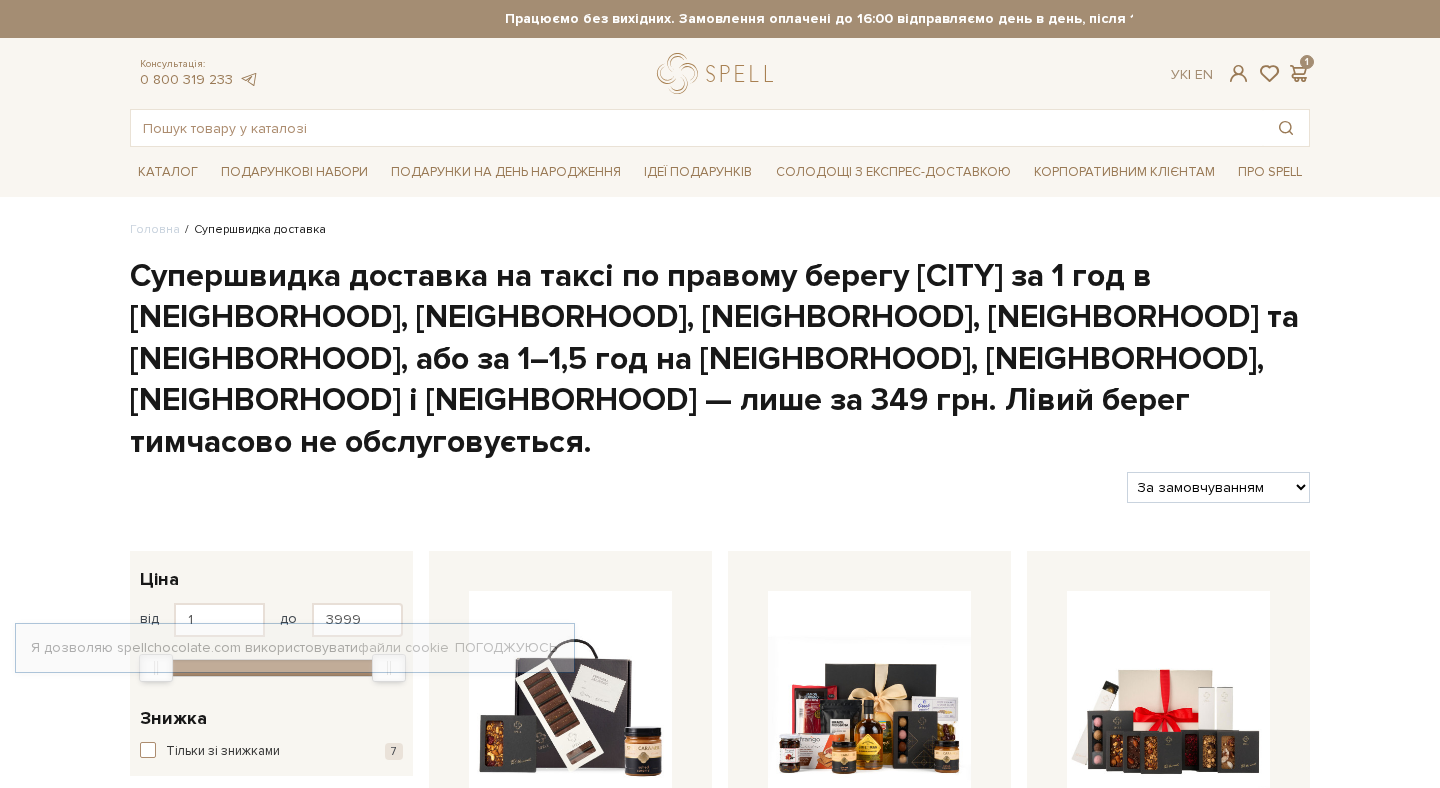 scroll, scrollTop: 0, scrollLeft: 0, axis: both 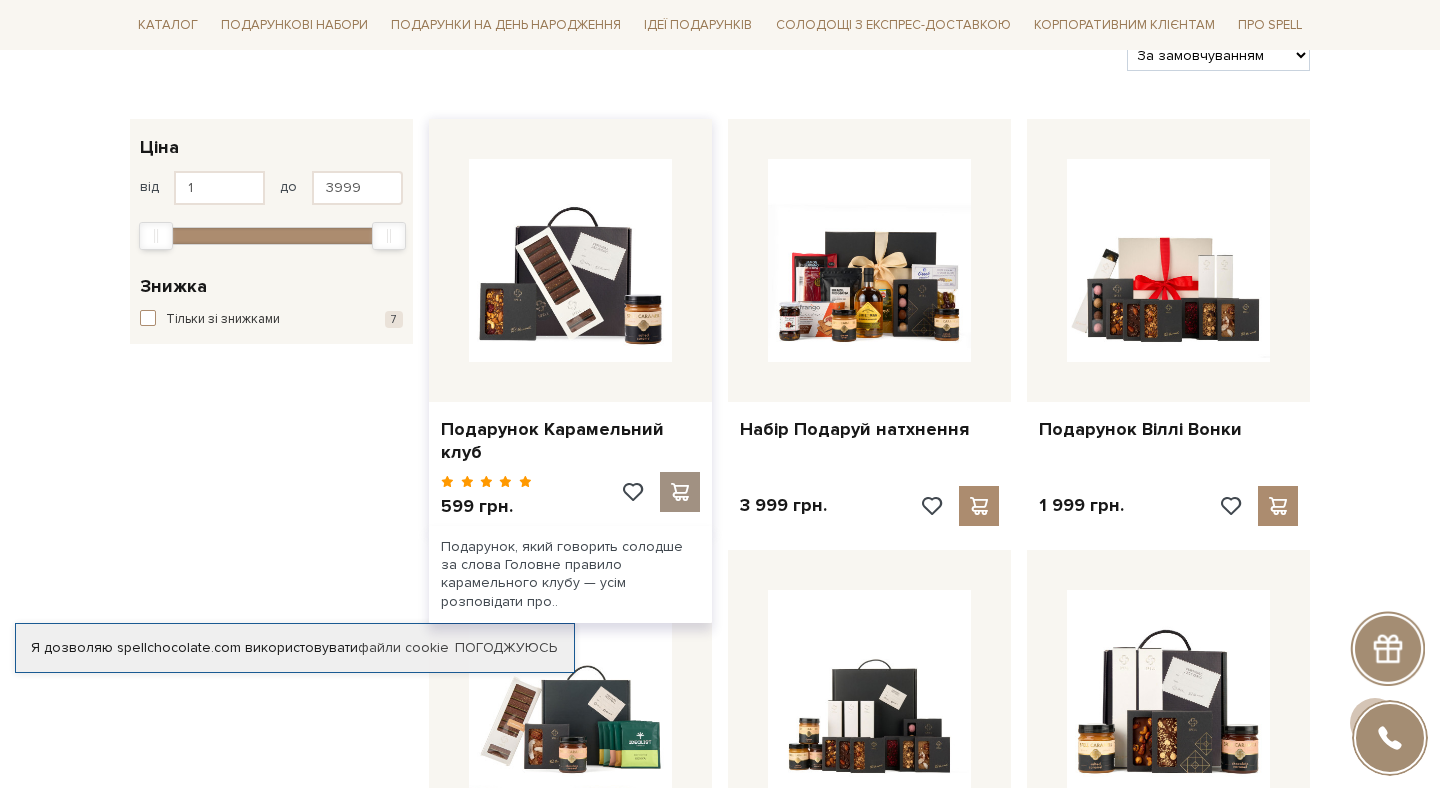 click at bounding box center [680, 492] 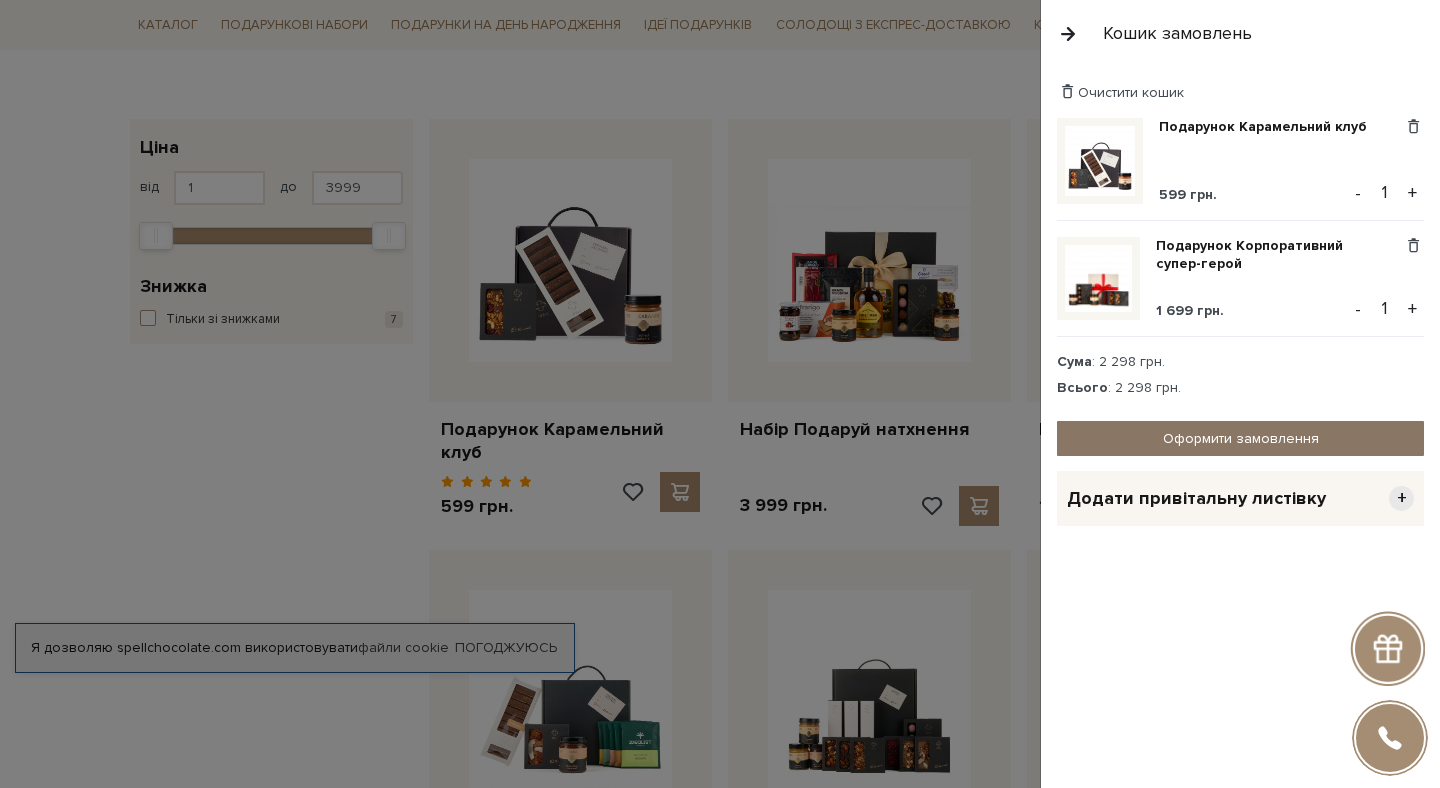 click on "Оформити замовлення" at bounding box center (1240, 438) 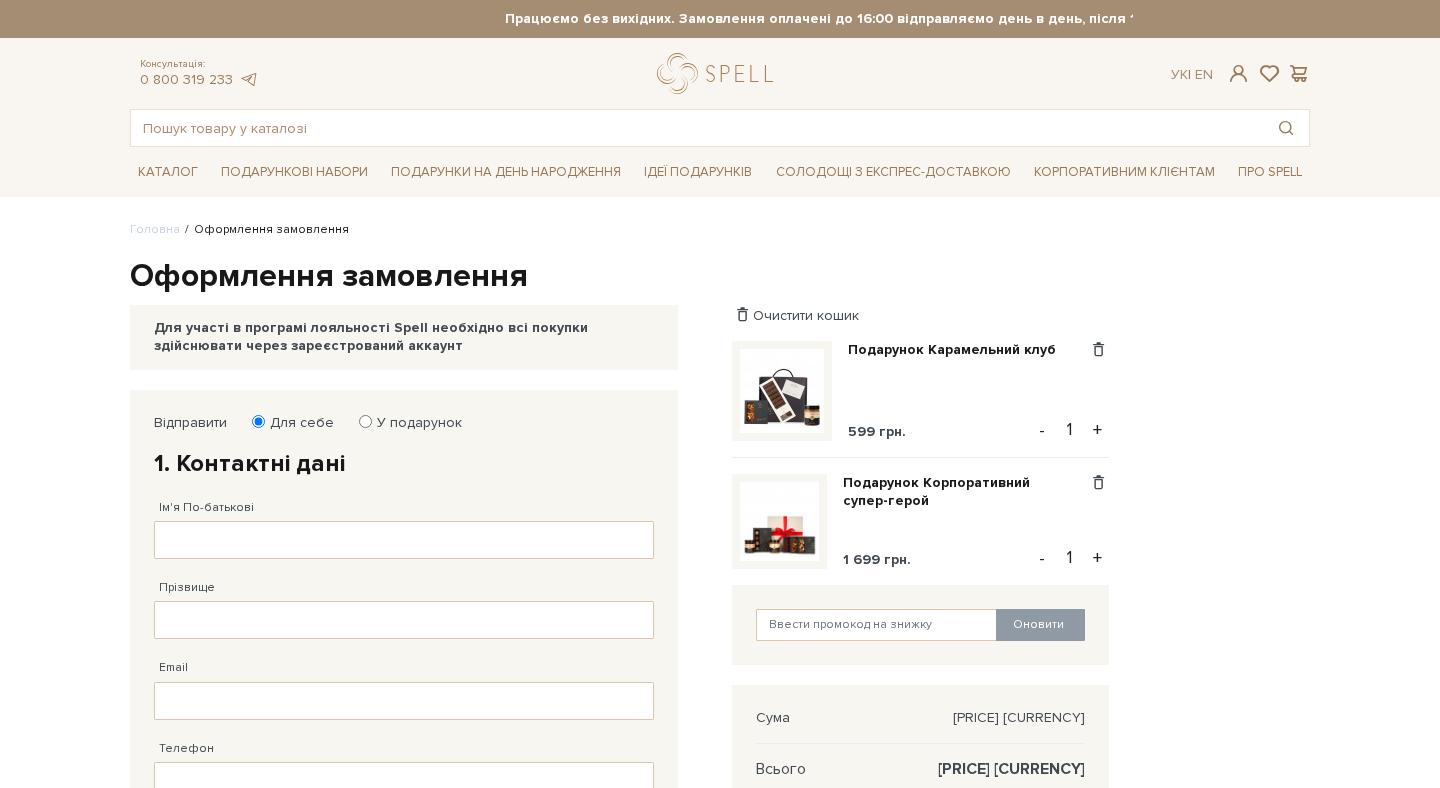 scroll, scrollTop: 0, scrollLeft: 0, axis: both 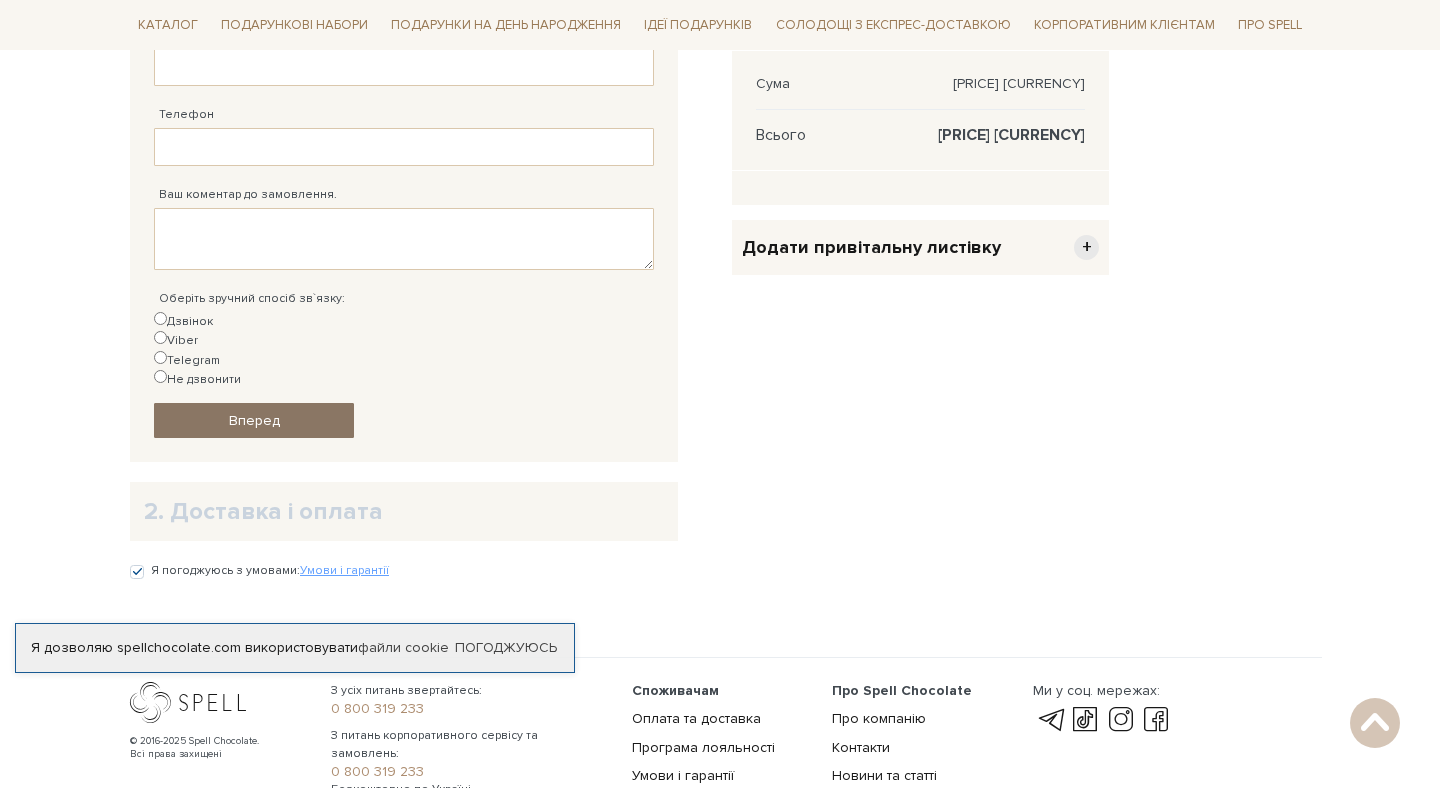 click on "Вперед" at bounding box center (254, 420) 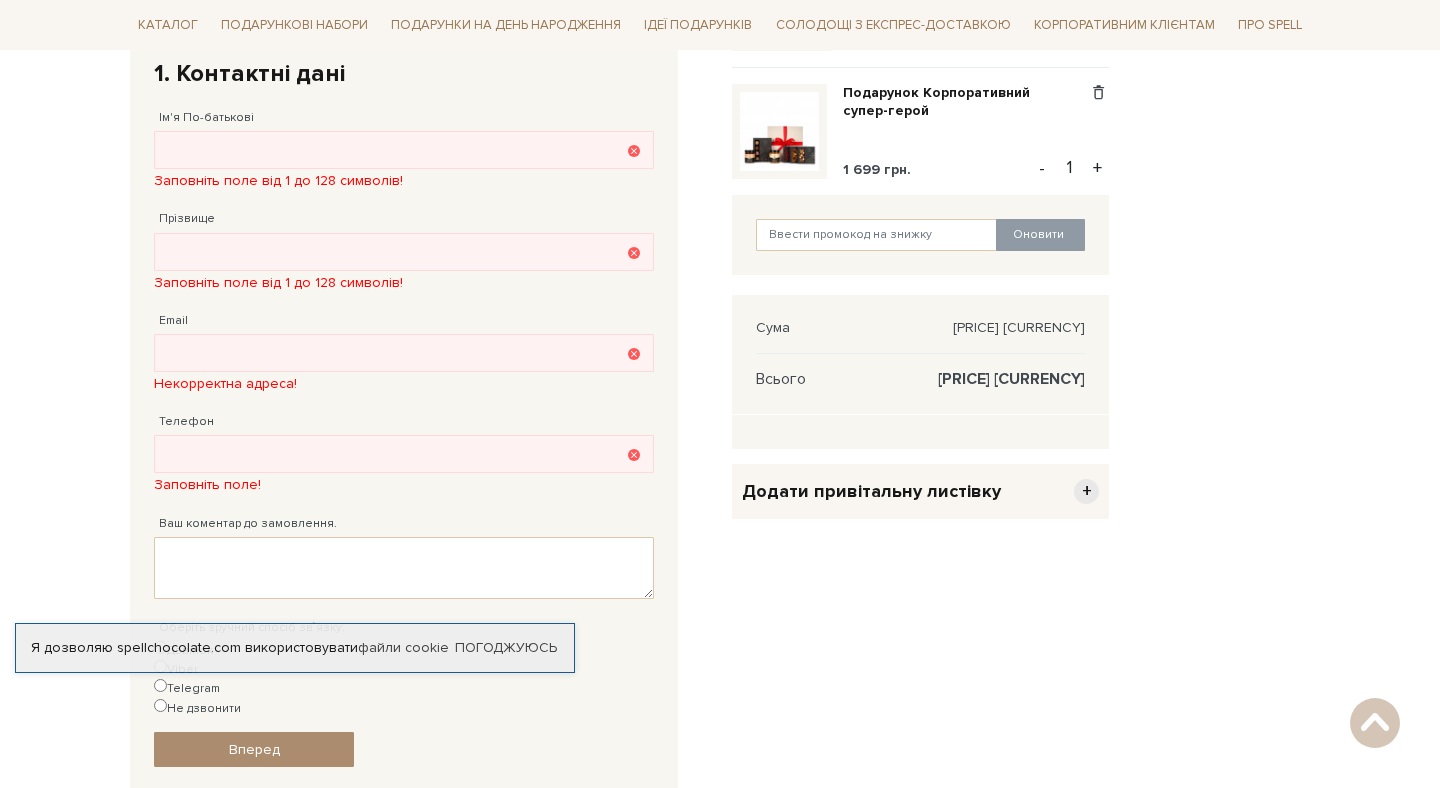 scroll, scrollTop: 389, scrollLeft: 0, axis: vertical 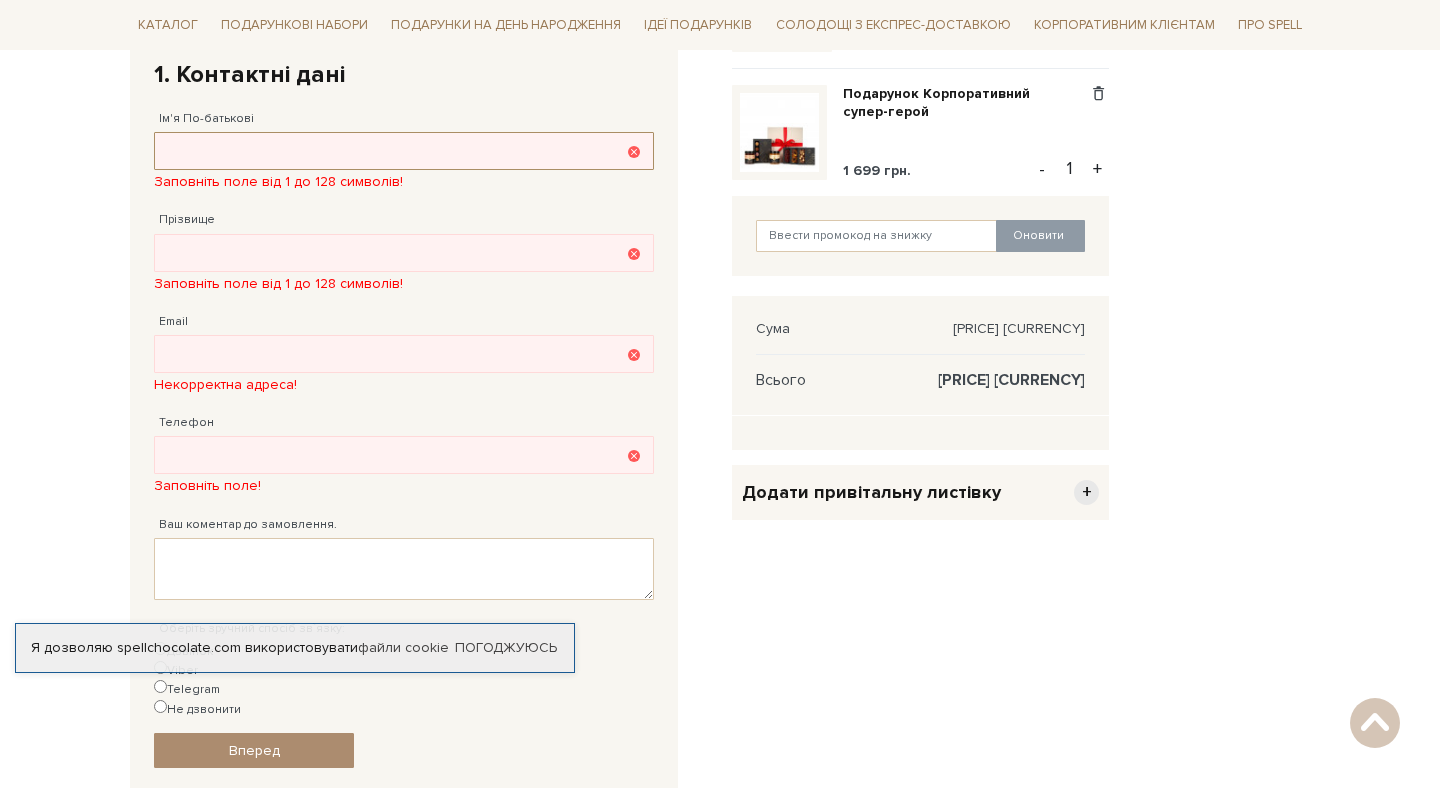 click on "Ім'я По-батькові" at bounding box center [404, 151] 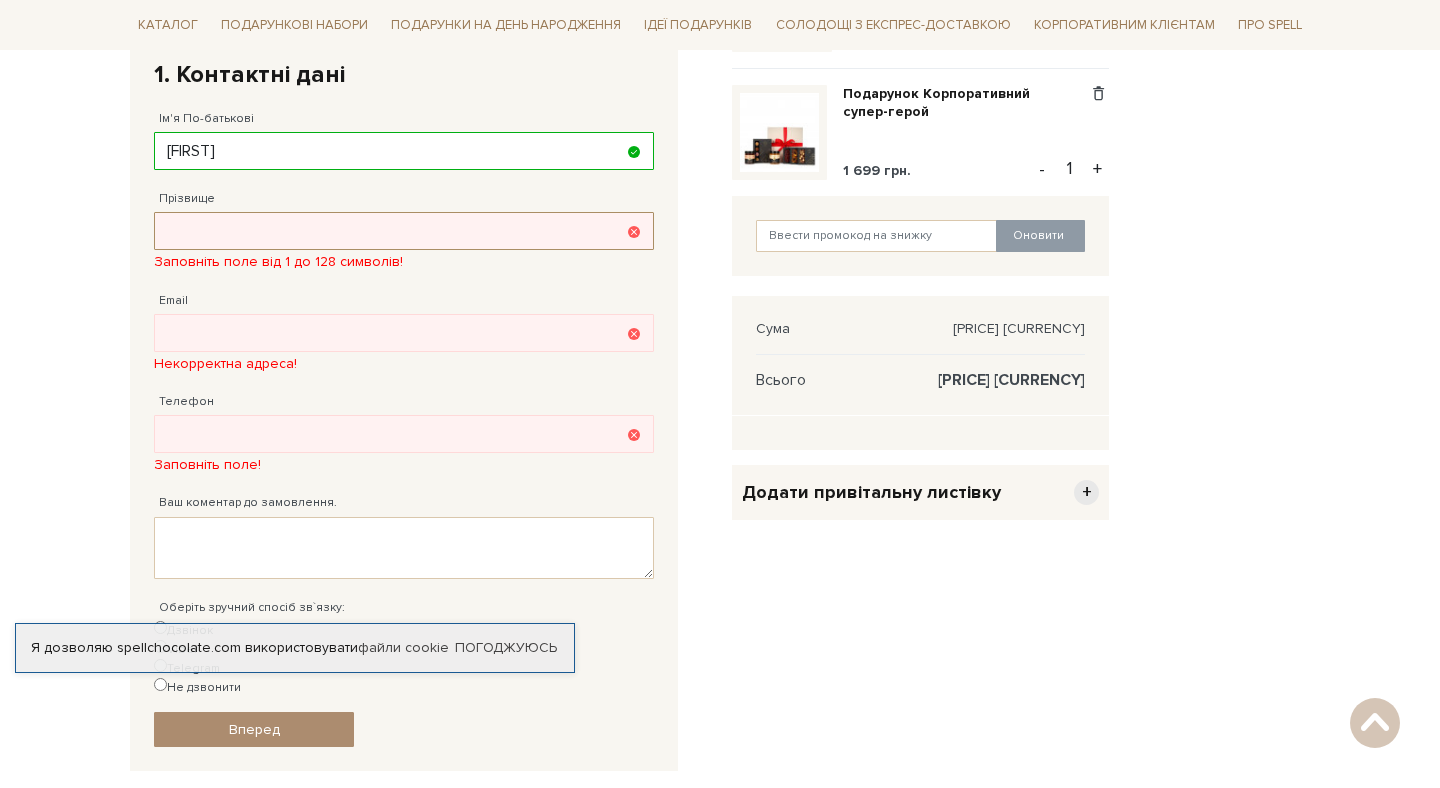click on "Прізвище" at bounding box center (404, 231) 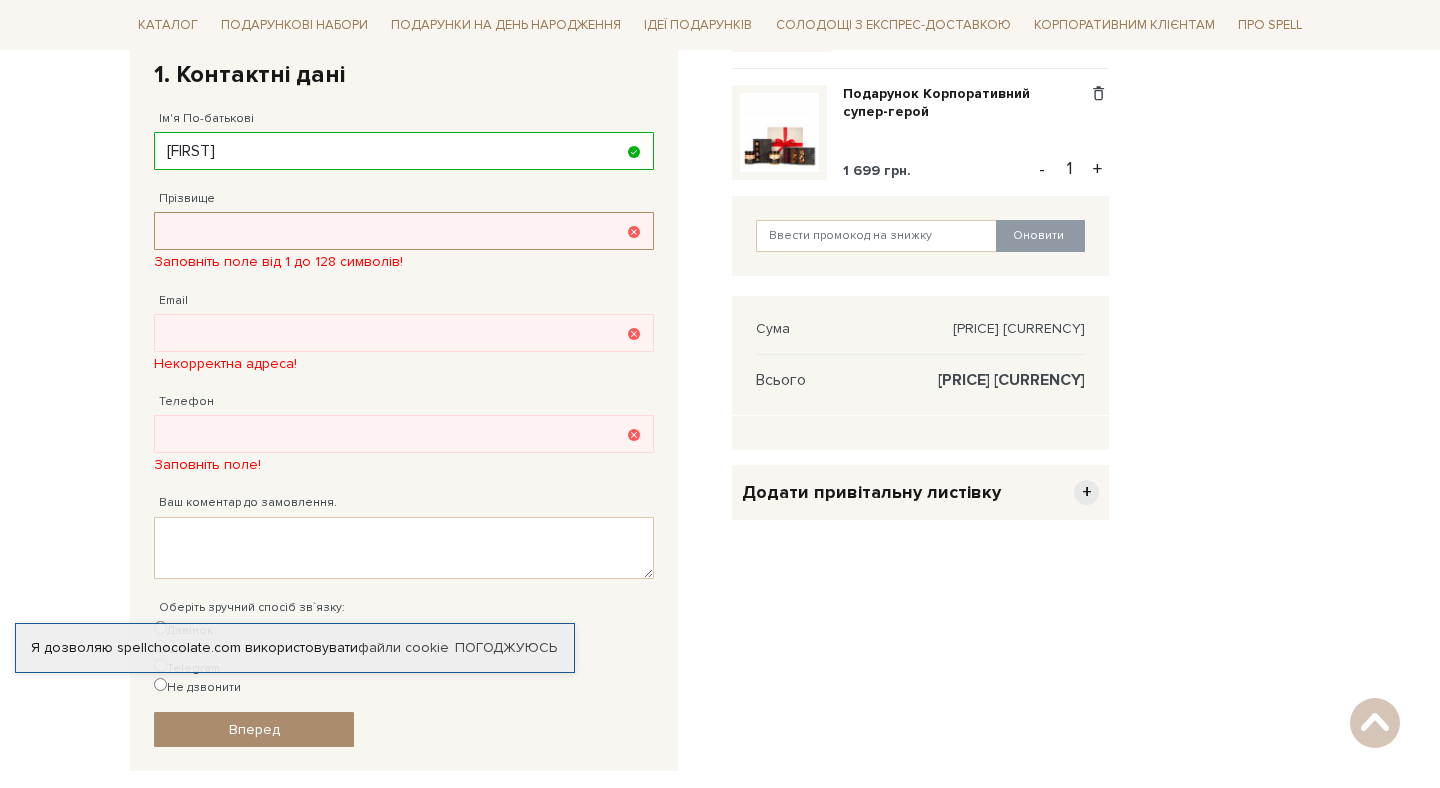type on "кухар" 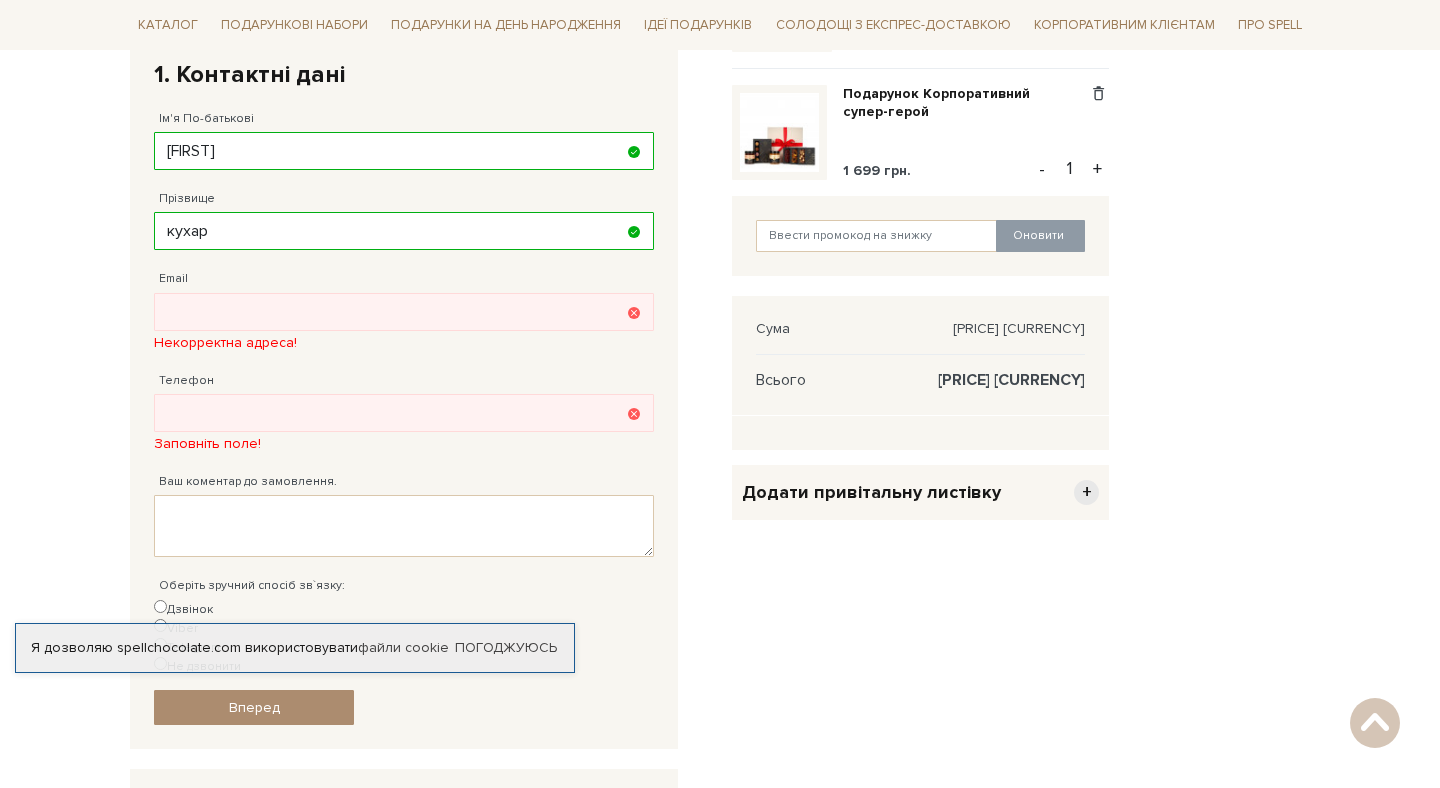 click on "Некорректна адреса!" at bounding box center (404, 343) 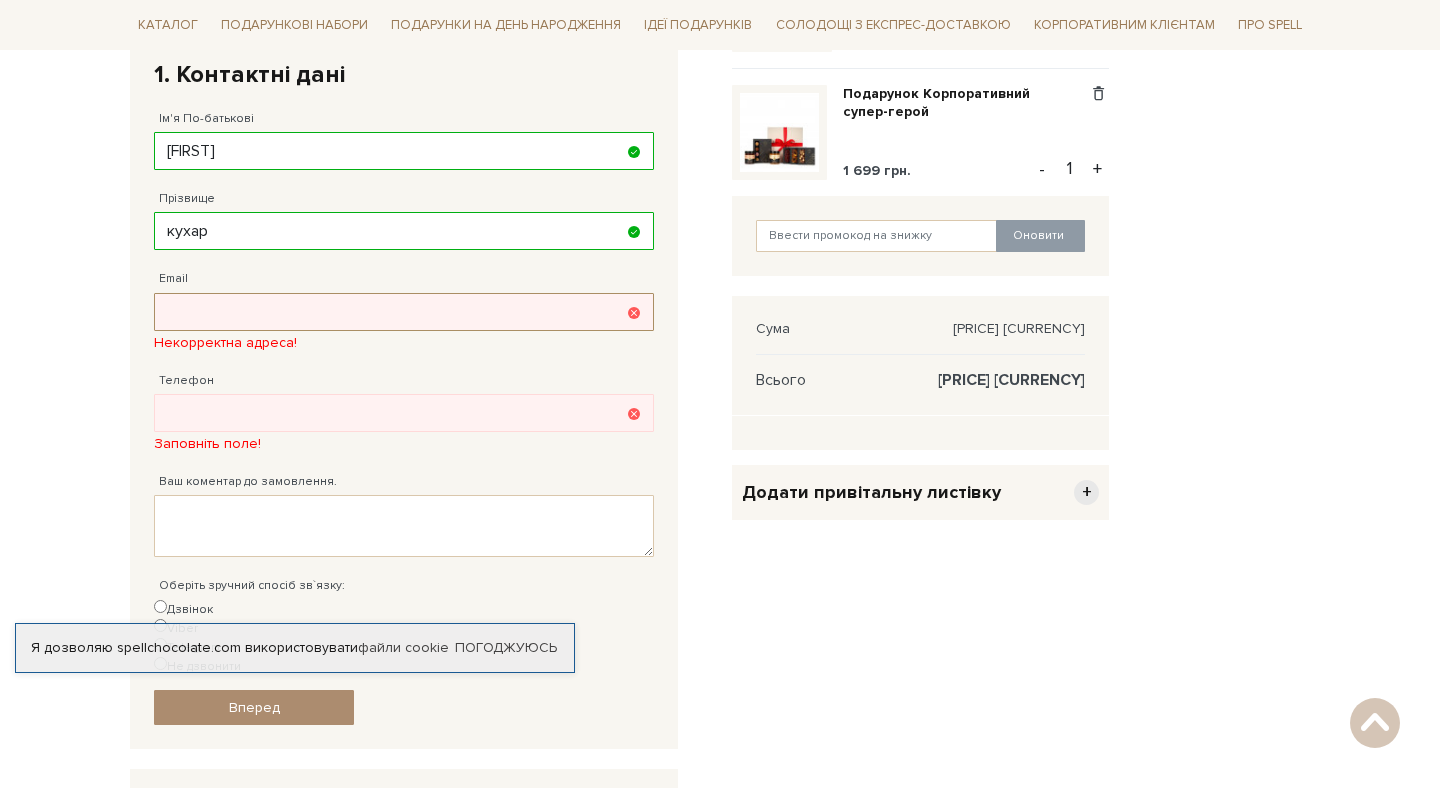 click on "Email" at bounding box center [404, 312] 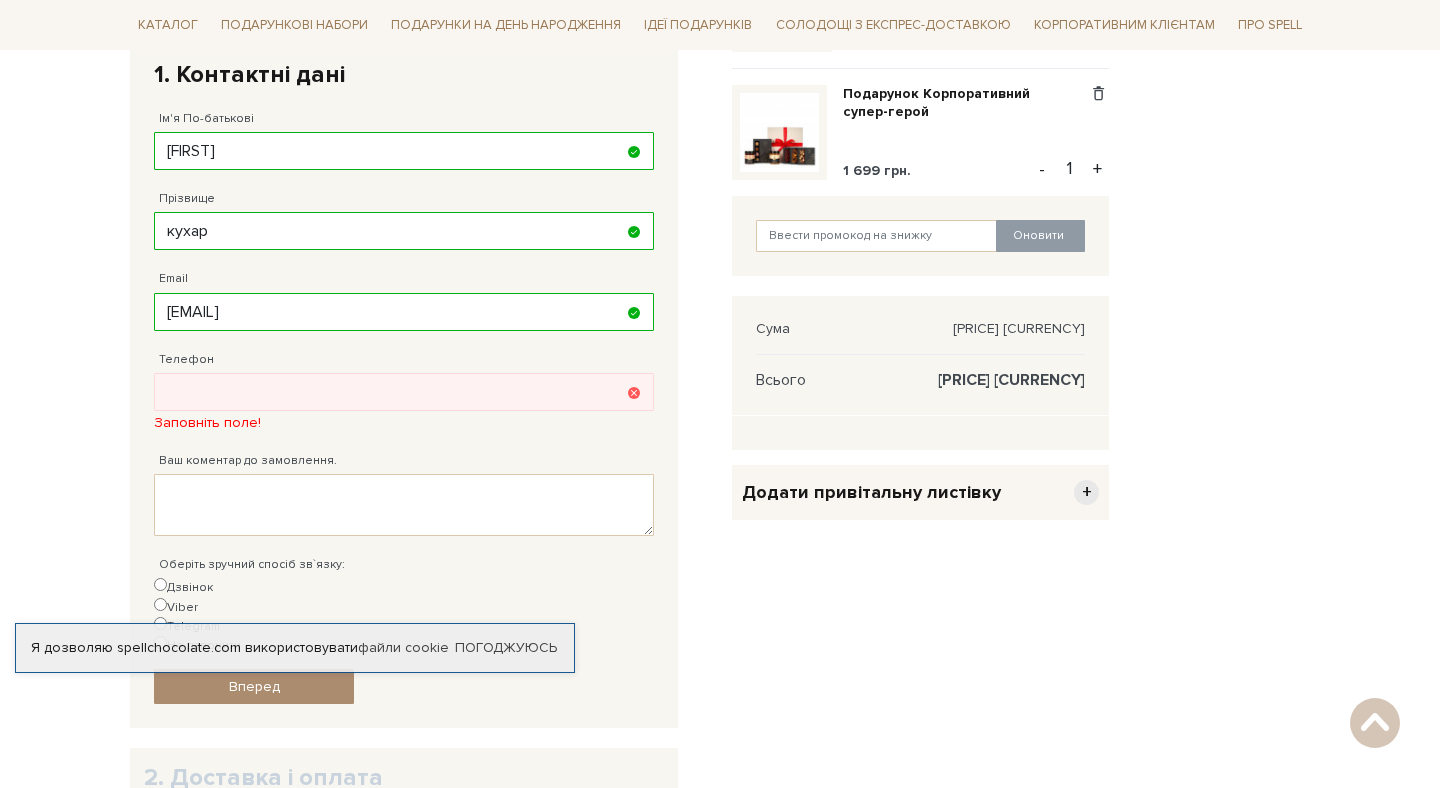 click on "Заповніть поле!" at bounding box center [404, 423] 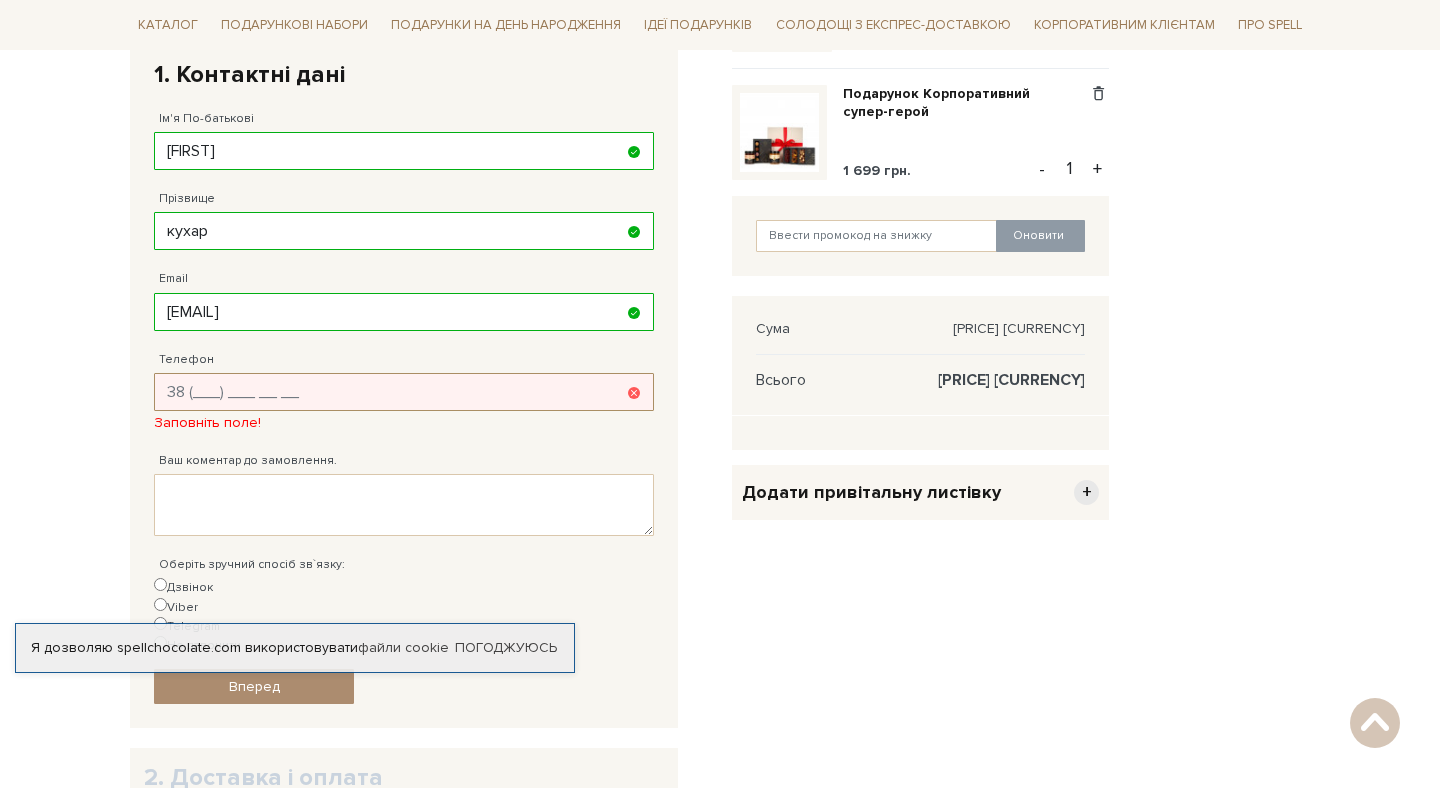 click on "Телефон" at bounding box center [404, 392] 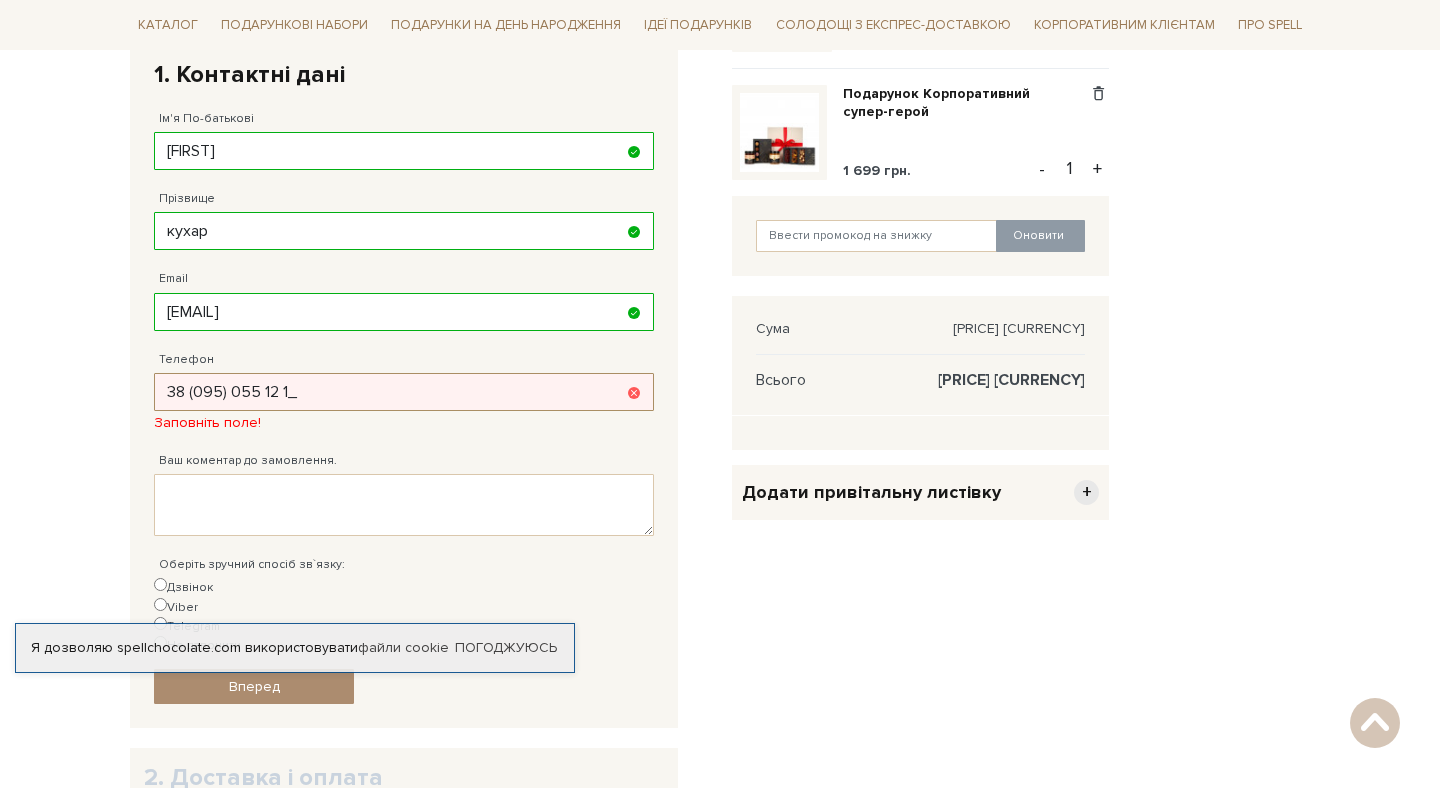 type on "38 (095) 055 12 11" 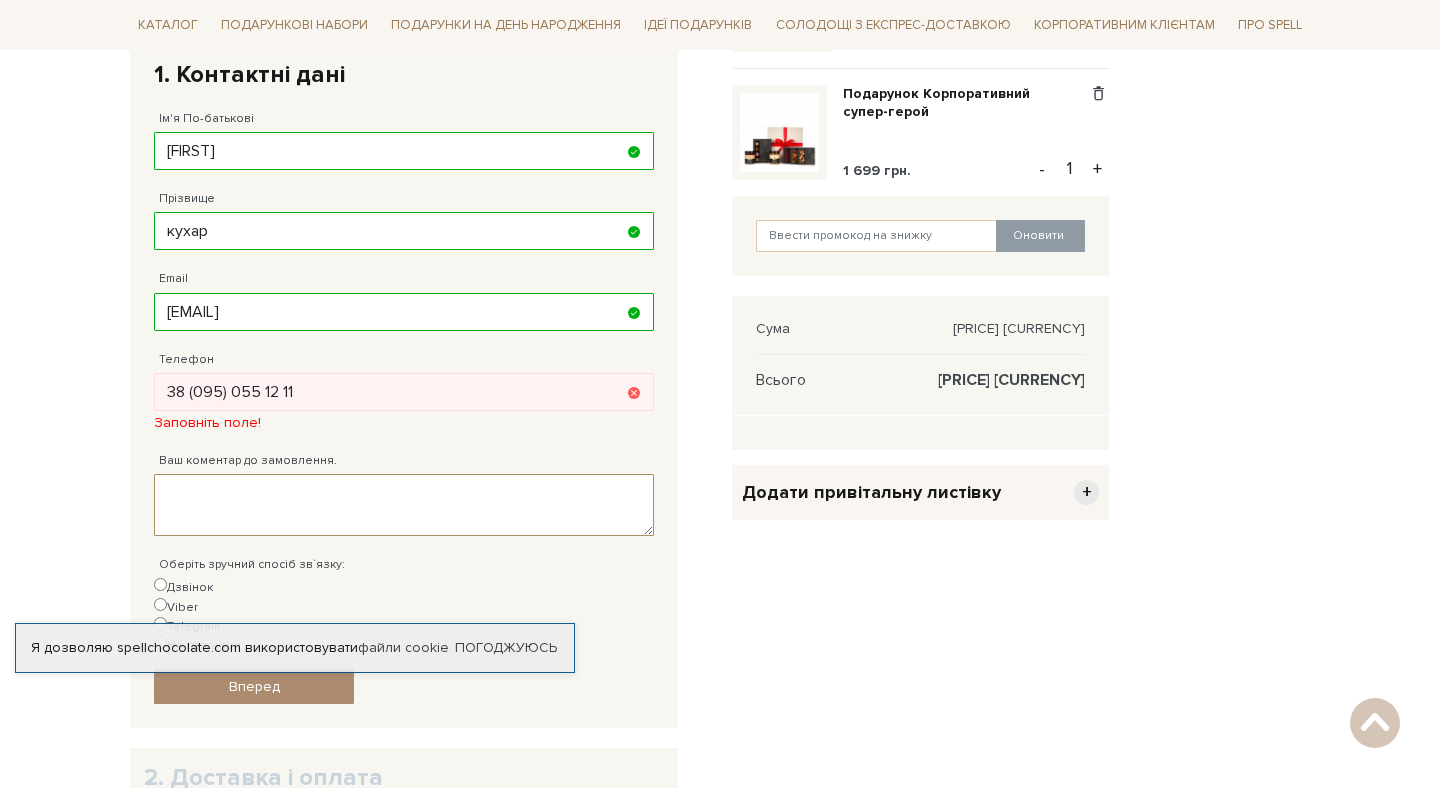 click on "Ваш коментар до замовлення." at bounding box center [404, 505] 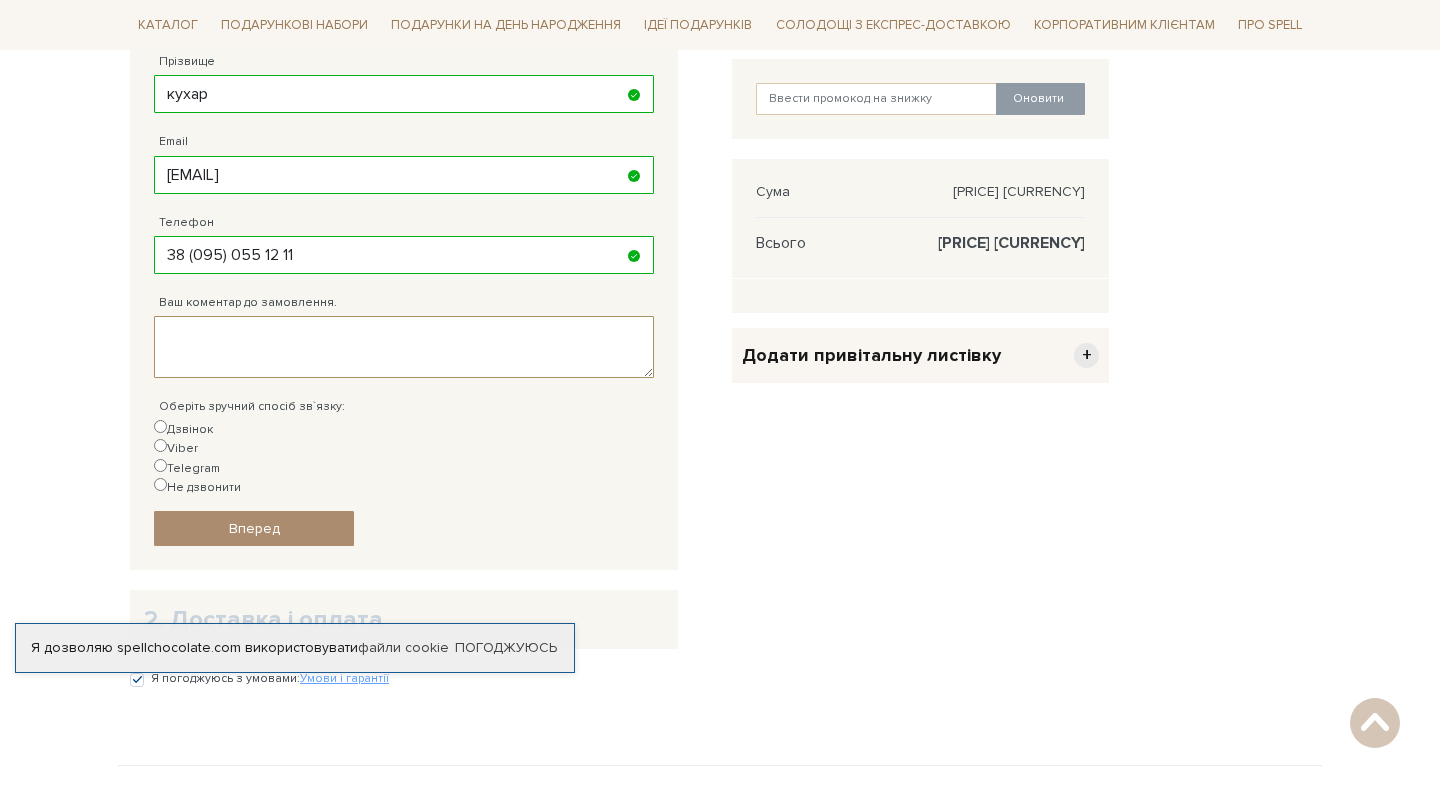 scroll, scrollTop: 532, scrollLeft: 0, axis: vertical 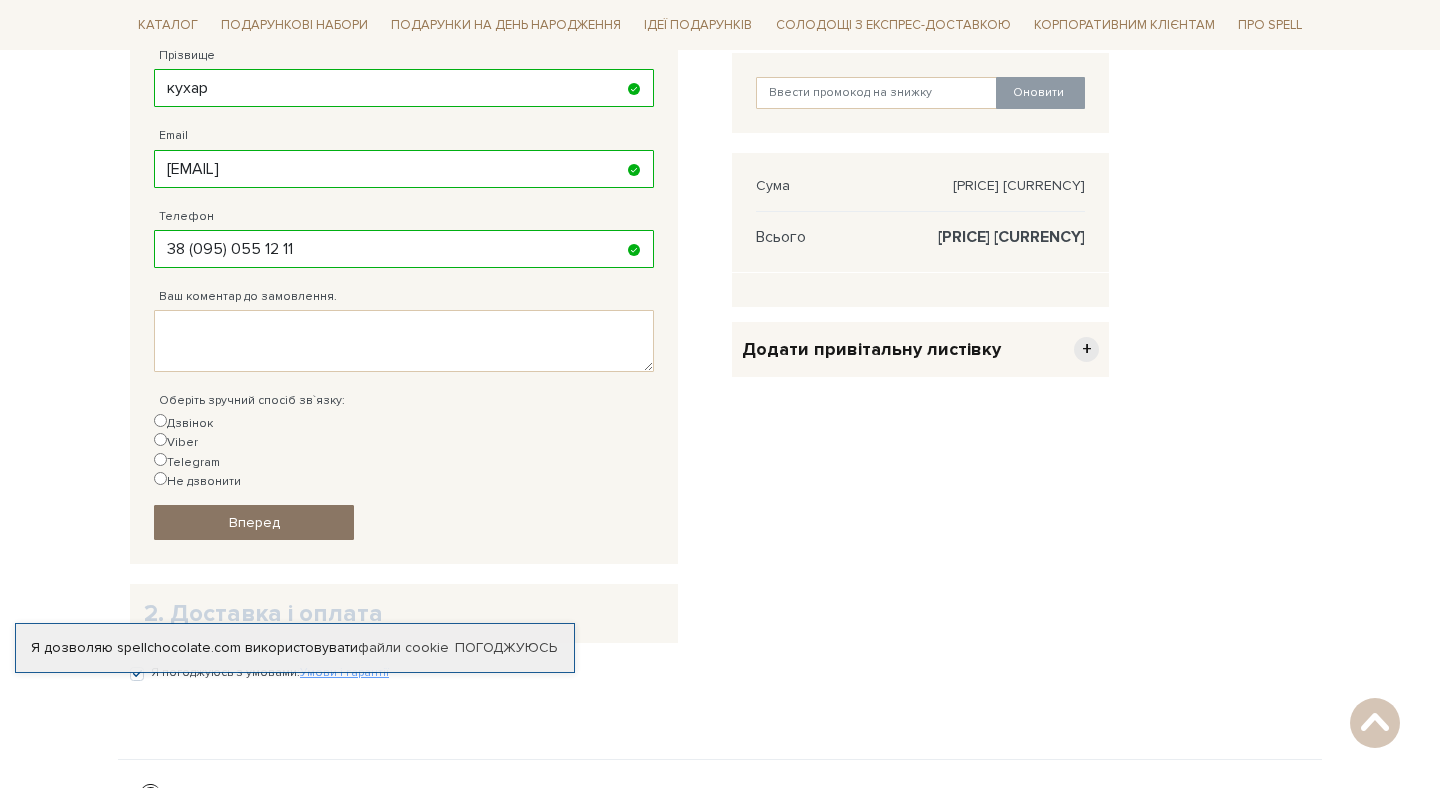 click on "Вперед" at bounding box center (254, 522) 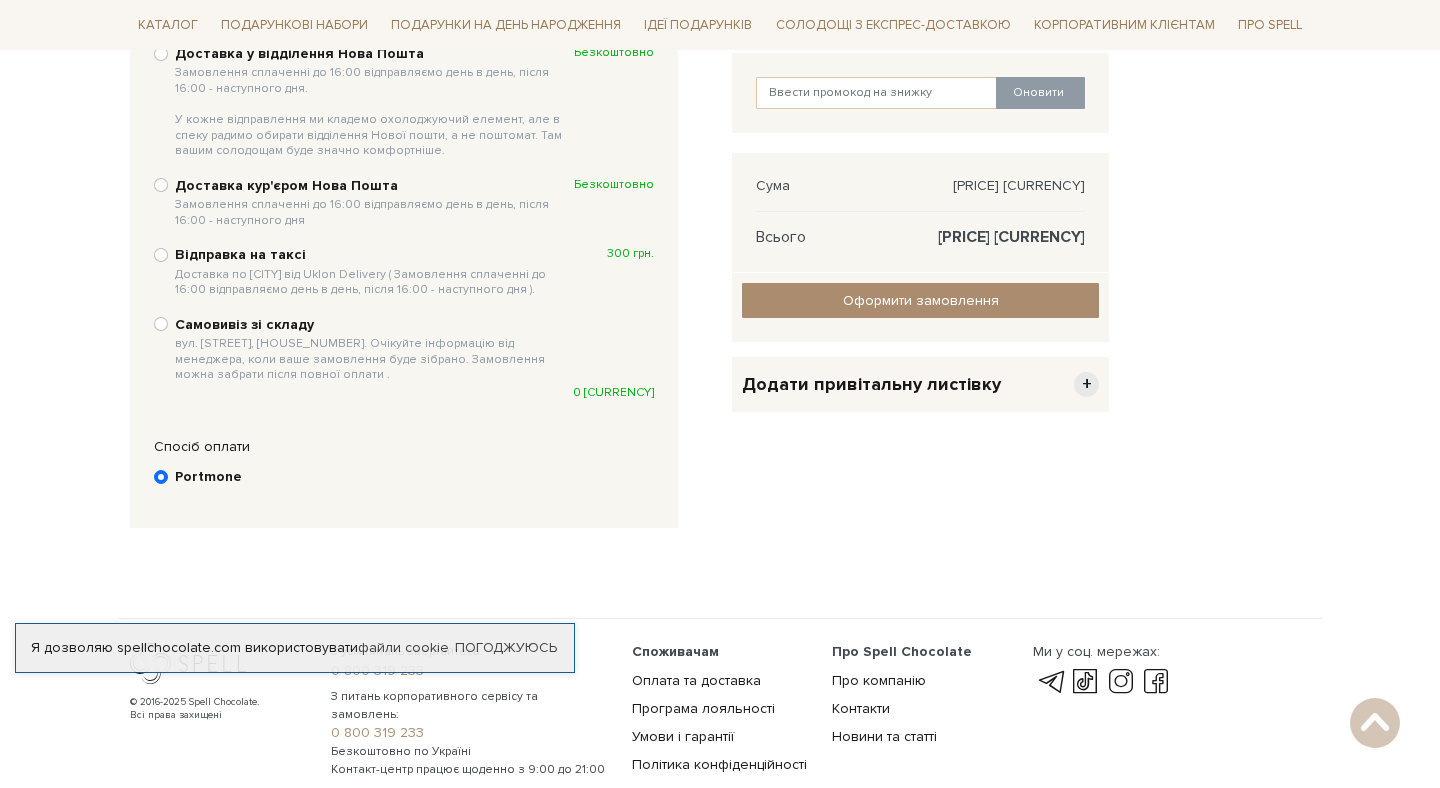 scroll, scrollTop: 389, scrollLeft: 0, axis: vertical 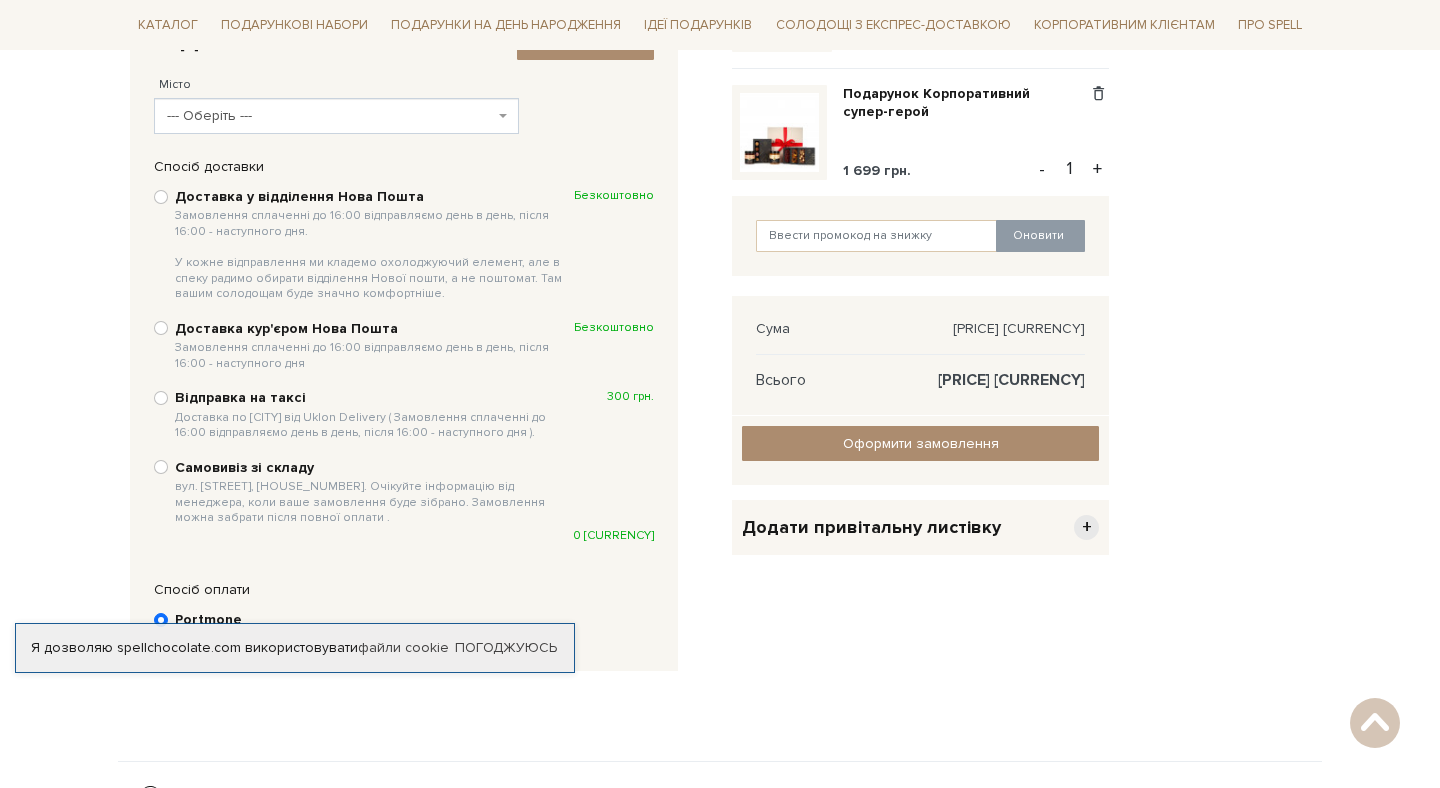 click on "Доставка по [CITY] від Uklon Delivery ( Замовлення сплаченні до 16:00 відправляємо день в день, після 16:00 - наступного дня )." at bounding box center (374, 425) 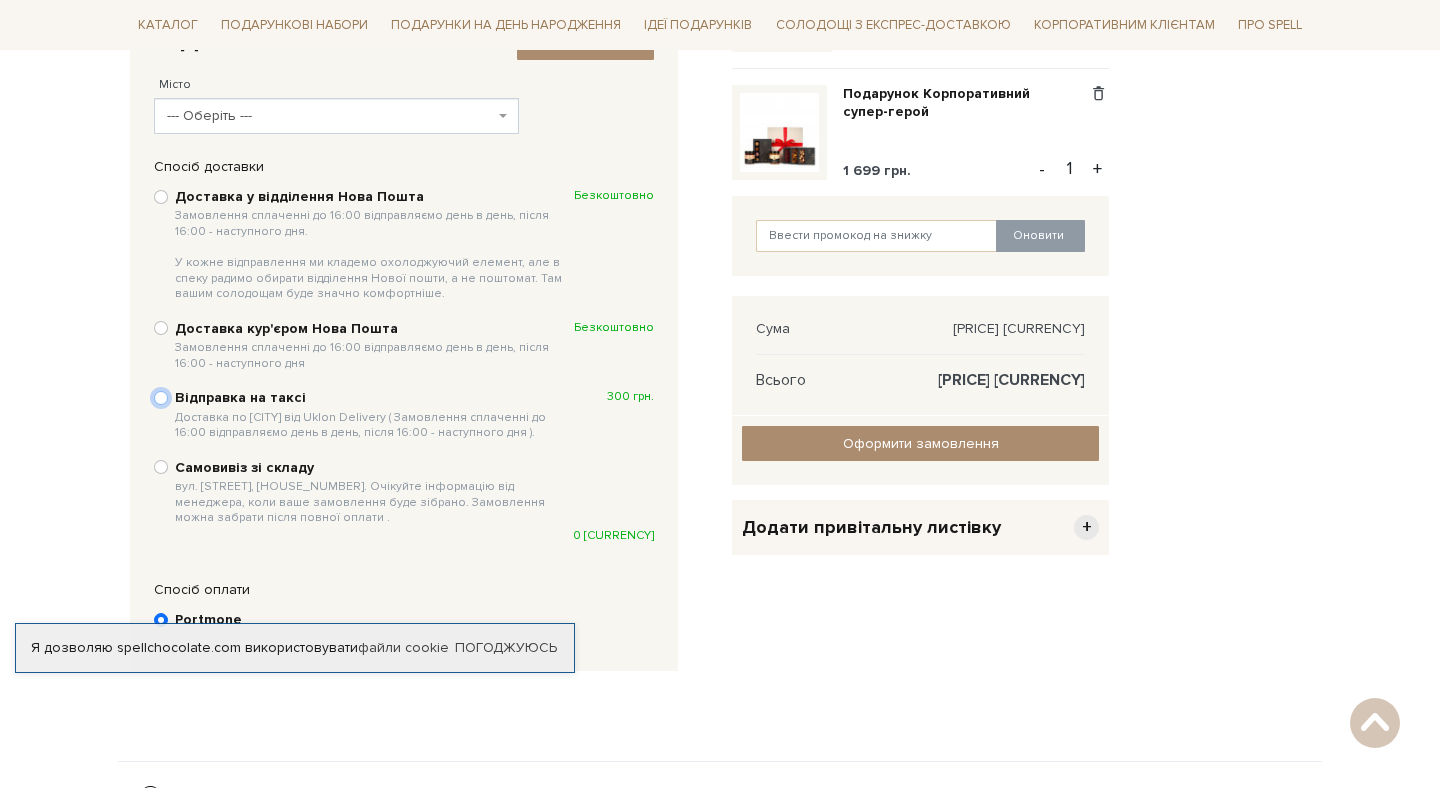 radio on "true" 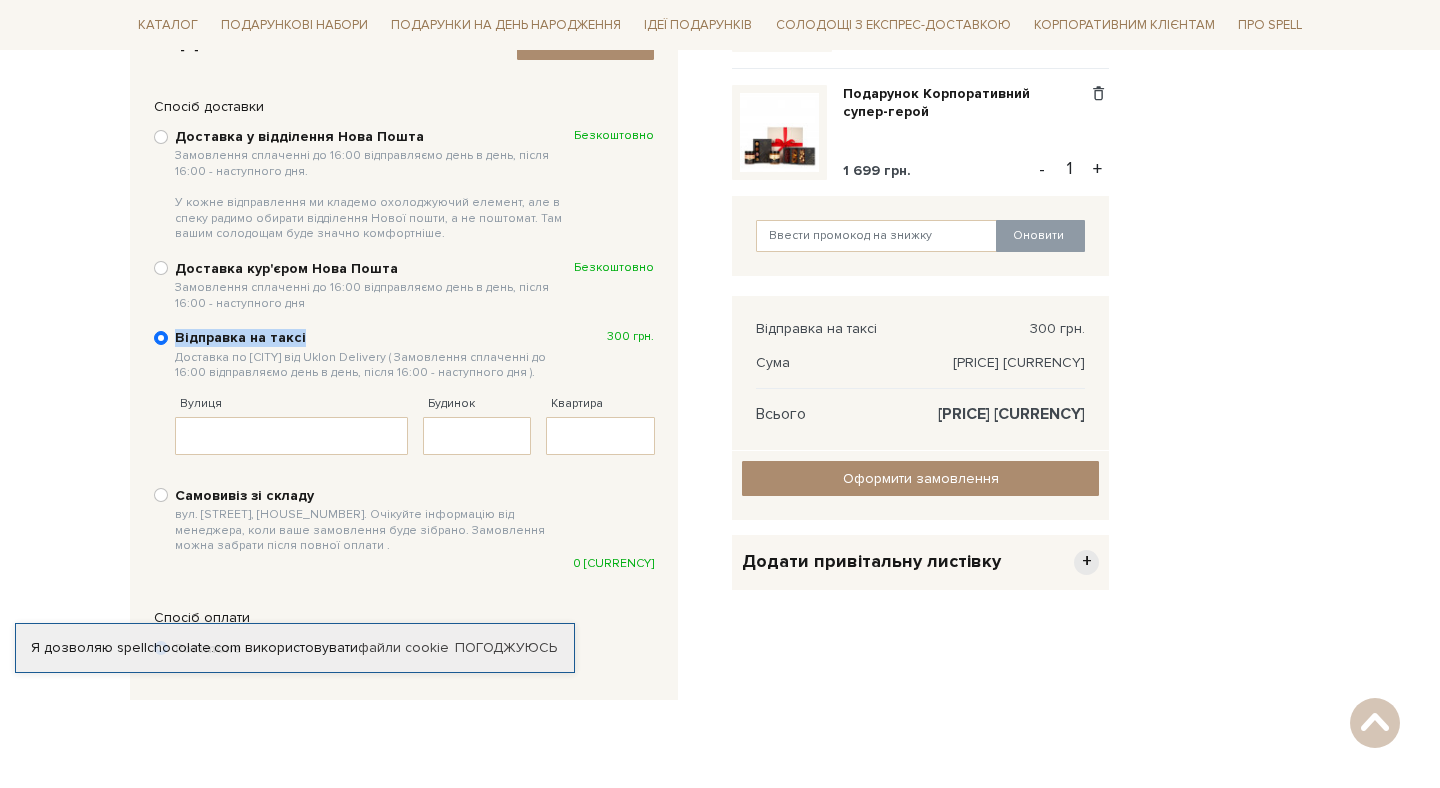 drag, startPoint x: 325, startPoint y: 334, endPoint x: 163, endPoint y: 334, distance: 162 